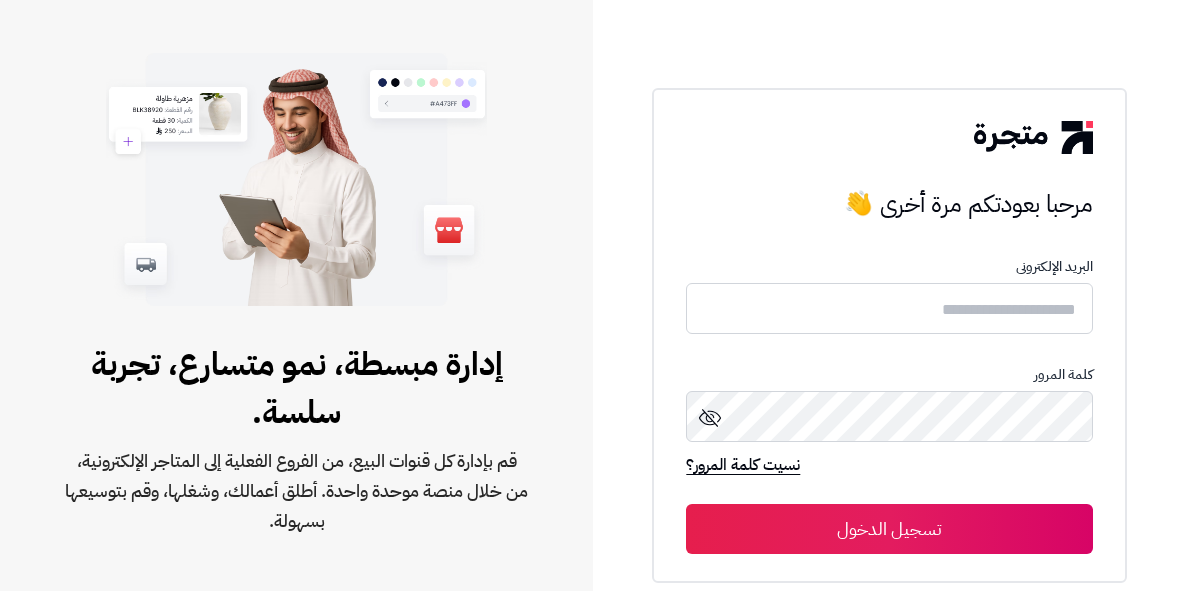 scroll, scrollTop: 0, scrollLeft: 0, axis: both 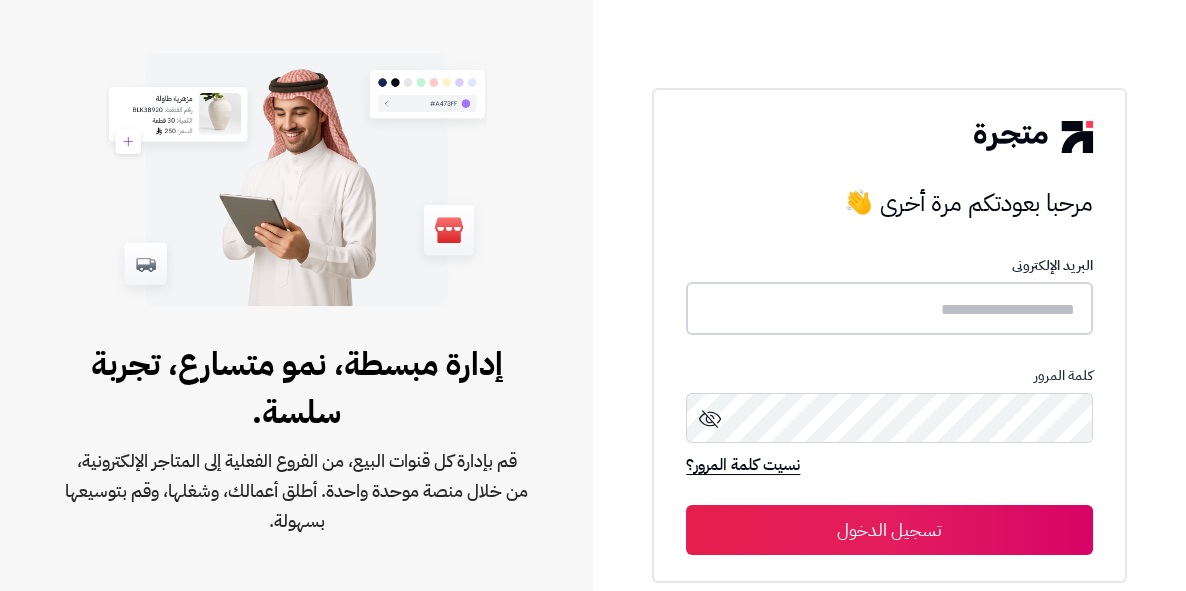click at bounding box center (889, 308) 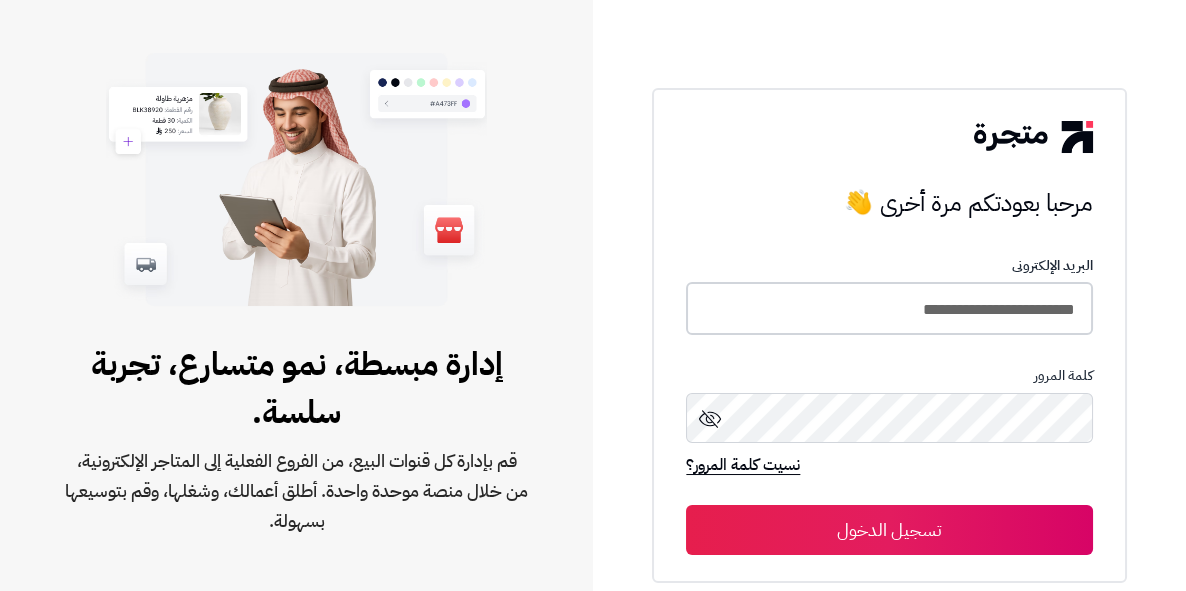 type on "**********" 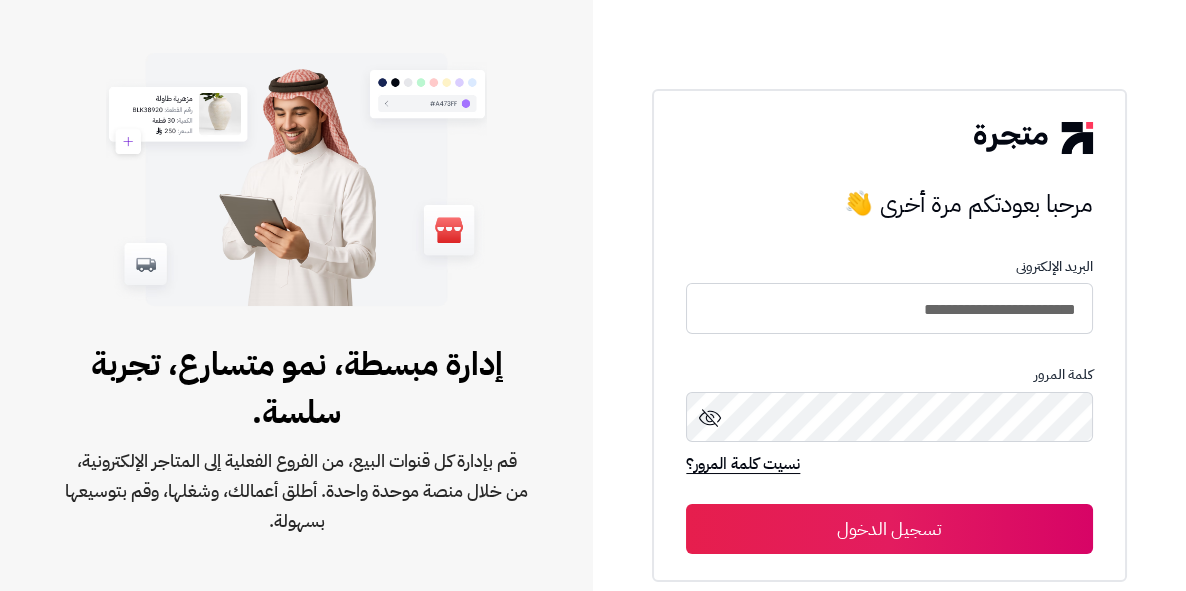 drag, startPoint x: 1030, startPoint y: 487, endPoint x: 1053, endPoint y: 441, distance: 51.42956 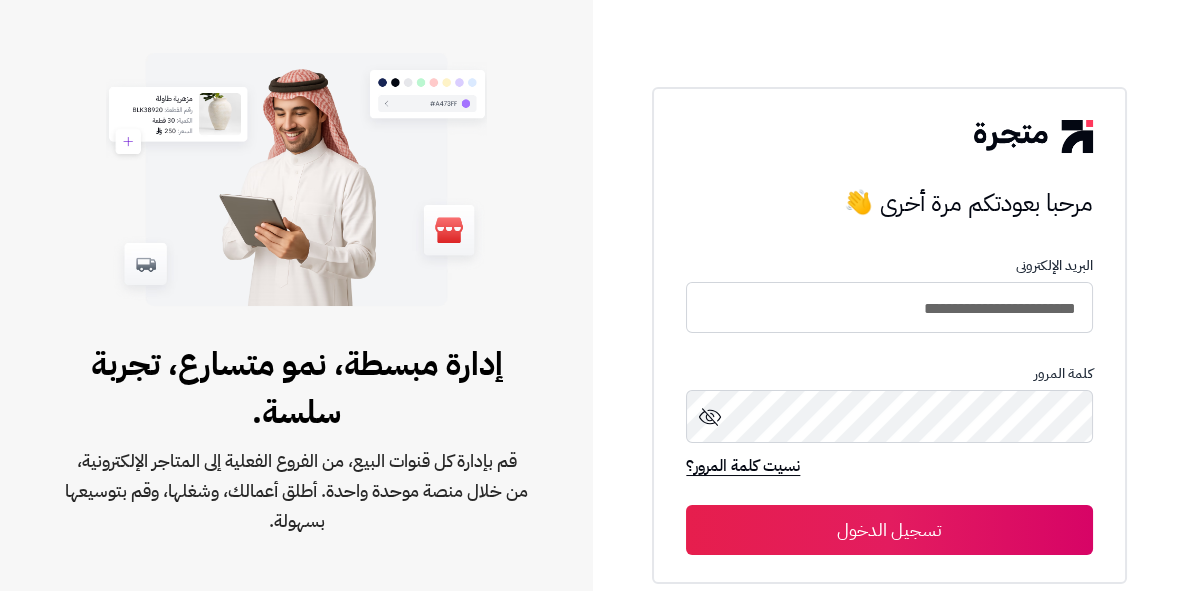 click on "تسجيل الدخول" at bounding box center [889, 530] 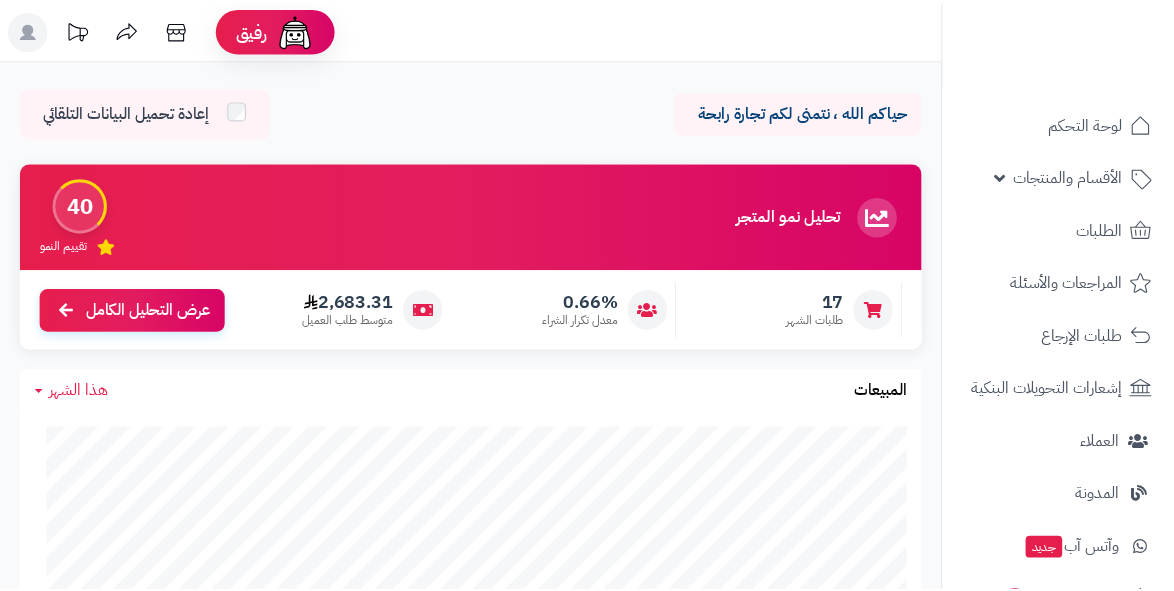 scroll, scrollTop: 0, scrollLeft: 0, axis: both 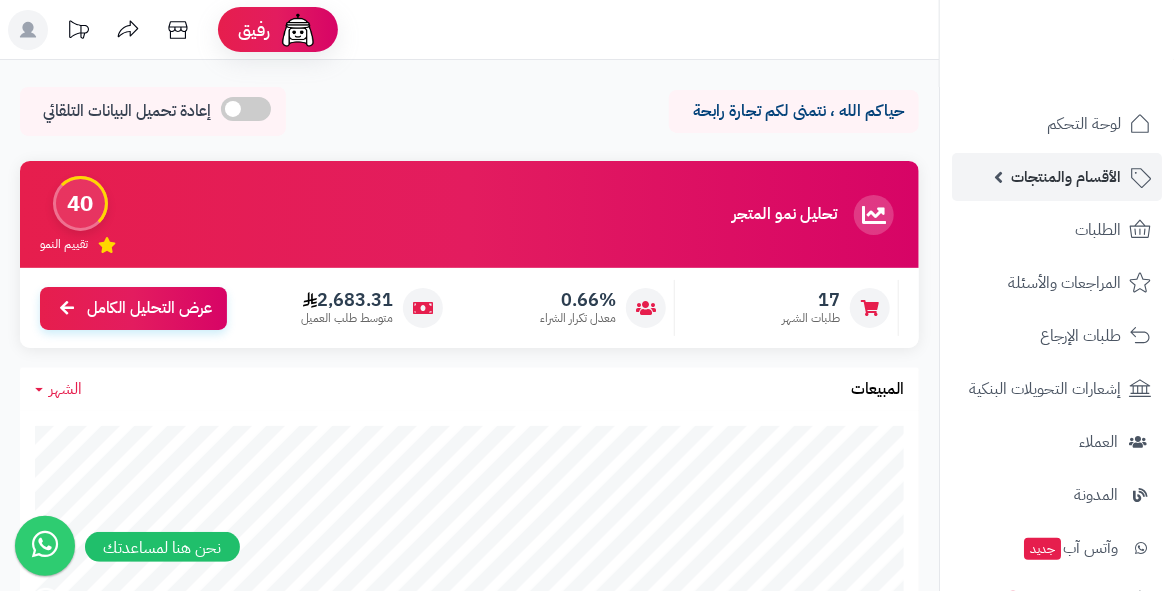 click on "الأقسام والمنتجات" at bounding box center (1066, 177) 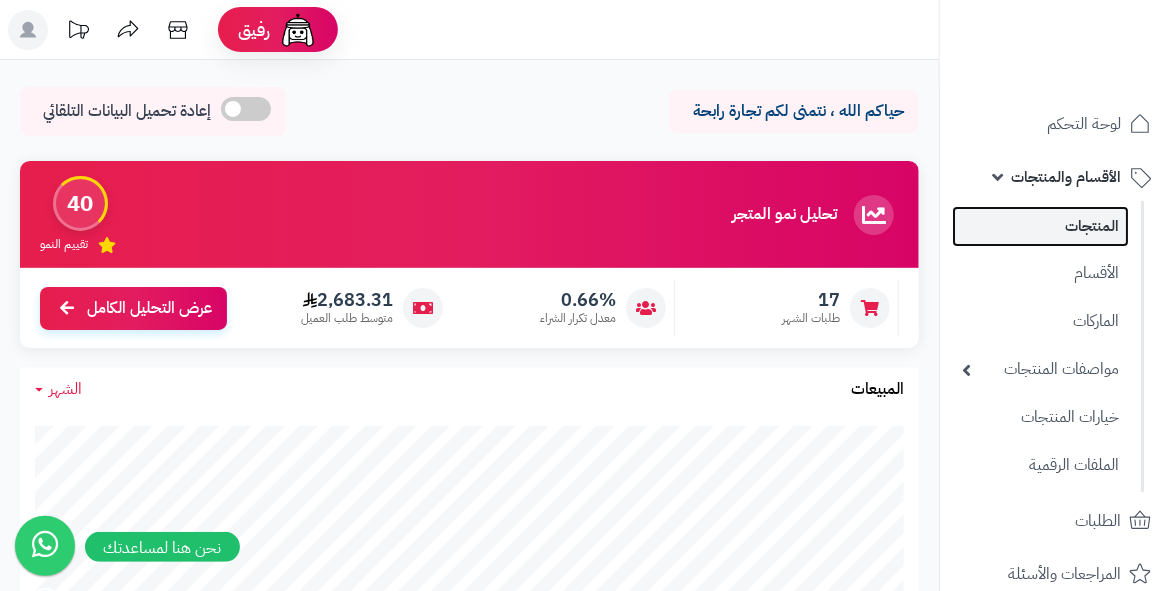 click on "المنتجات" at bounding box center [1040, 226] 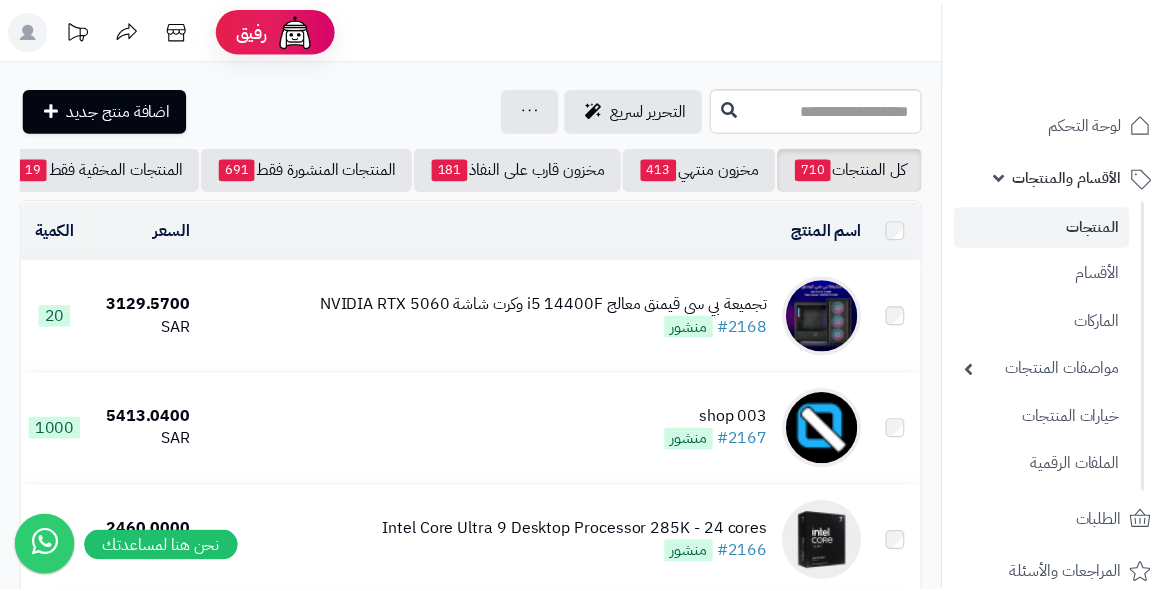 scroll, scrollTop: 0, scrollLeft: 0, axis: both 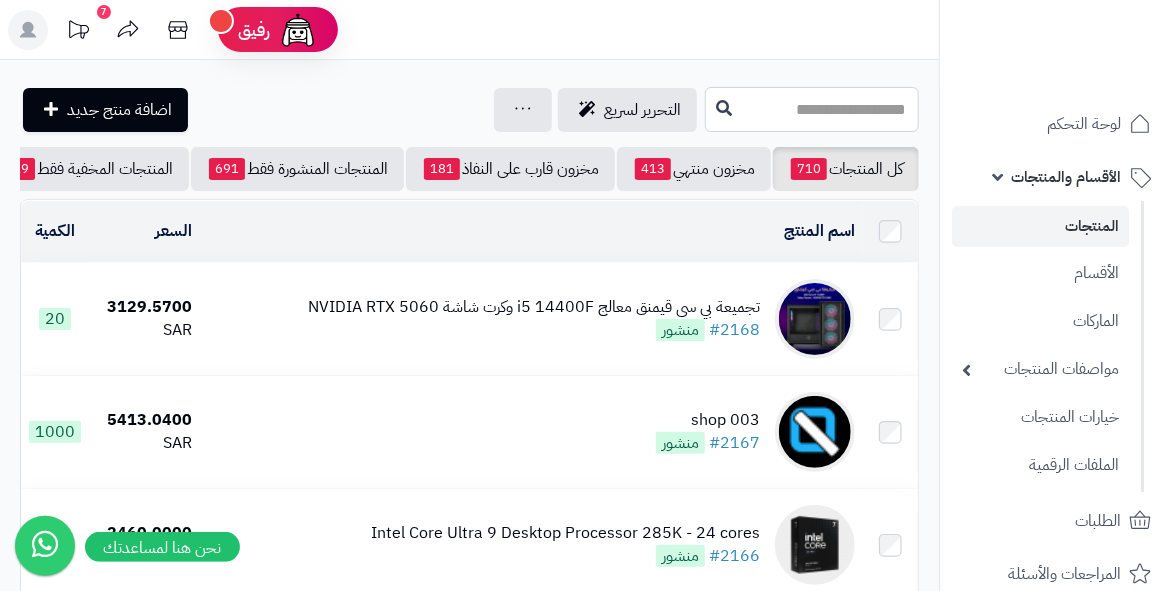 click at bounding box center [812, 109] 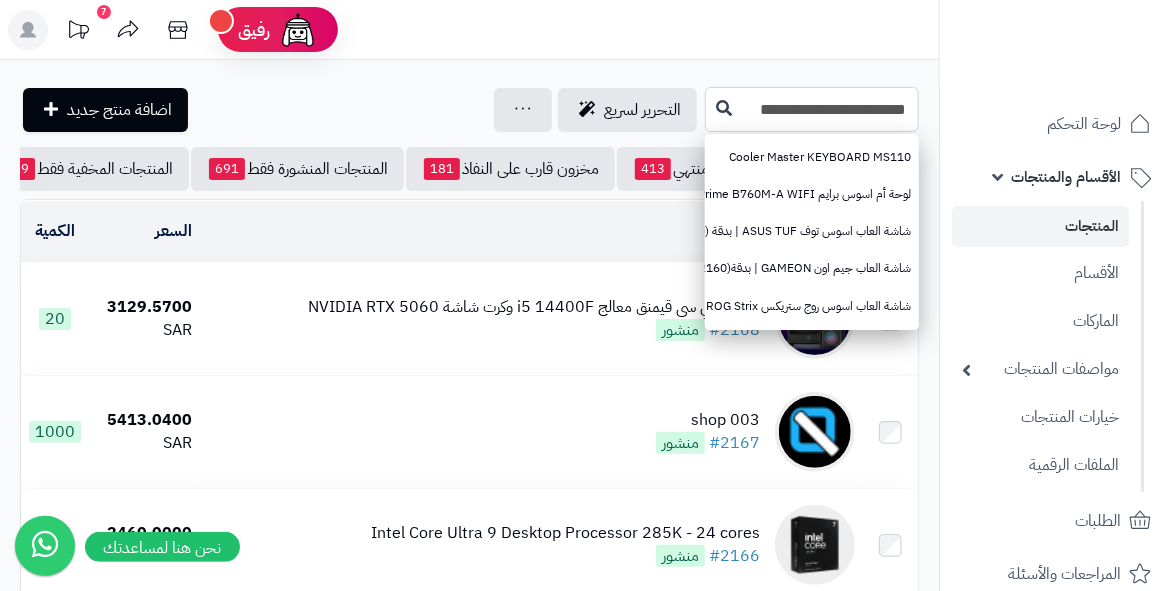 type on "**********" 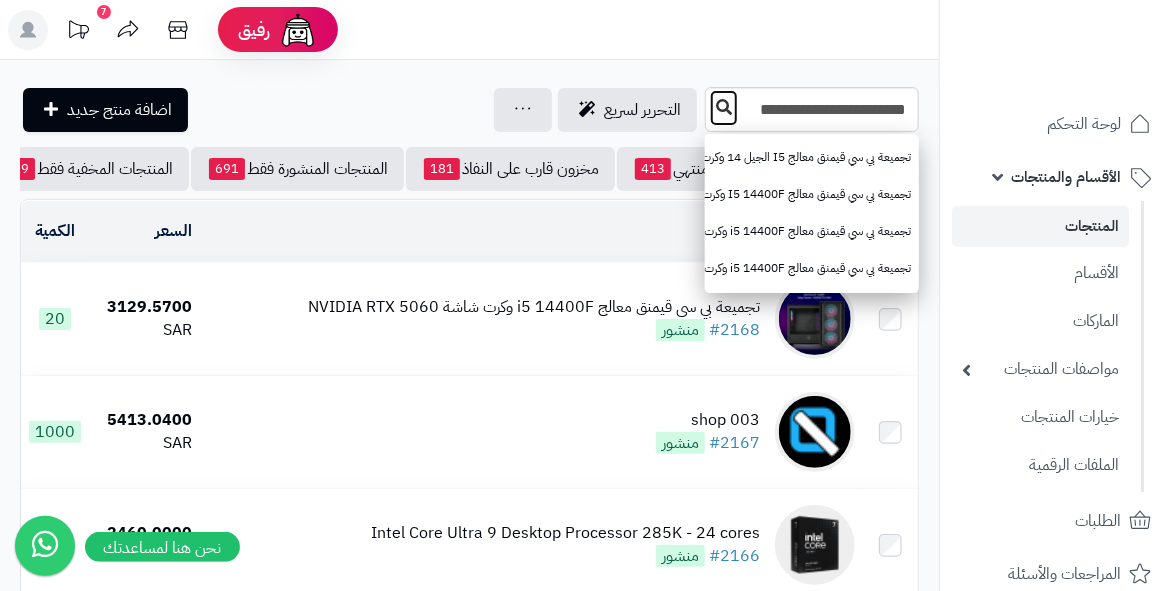 click at bounding box center (724, 107) 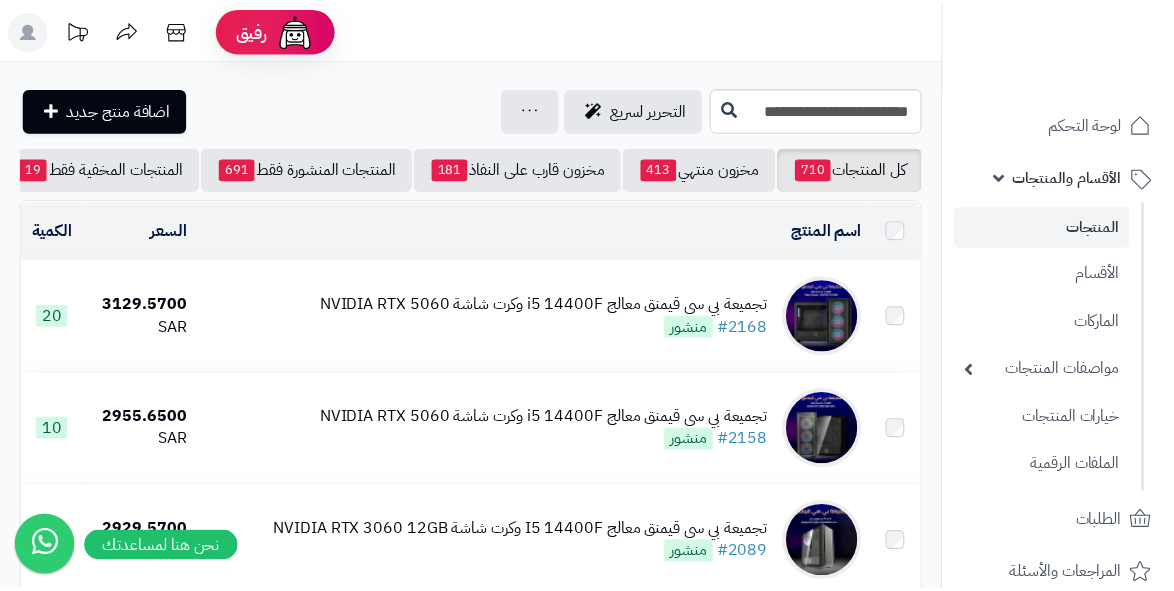 scroll, scrollTop: 0, scrollLeft: 0, axis: both 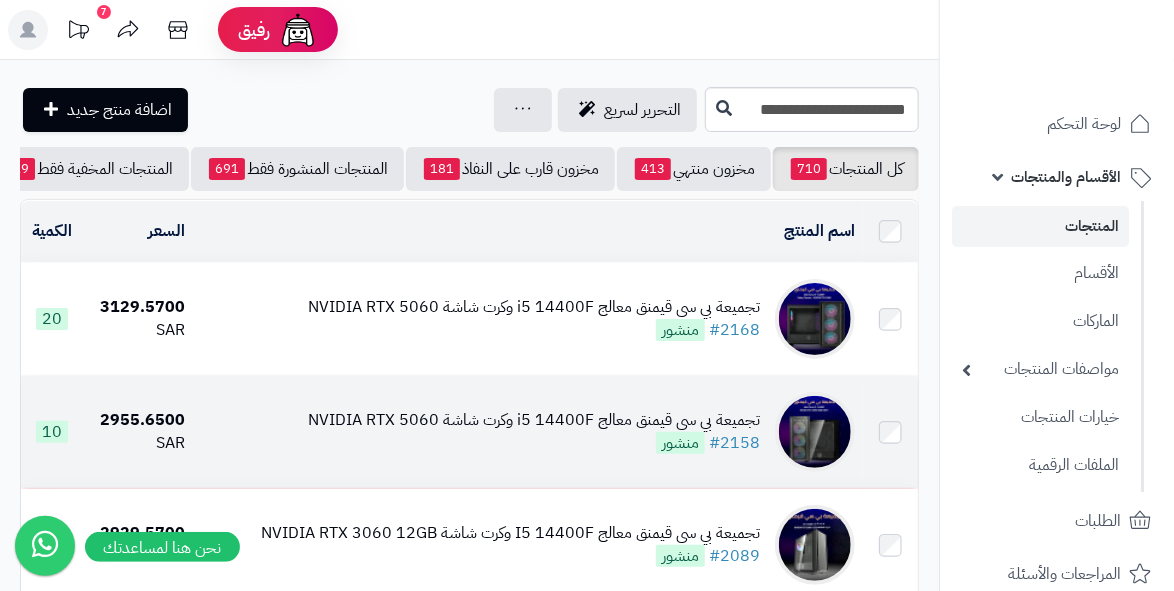 click on "منشور" at bounding box center (680, 443) 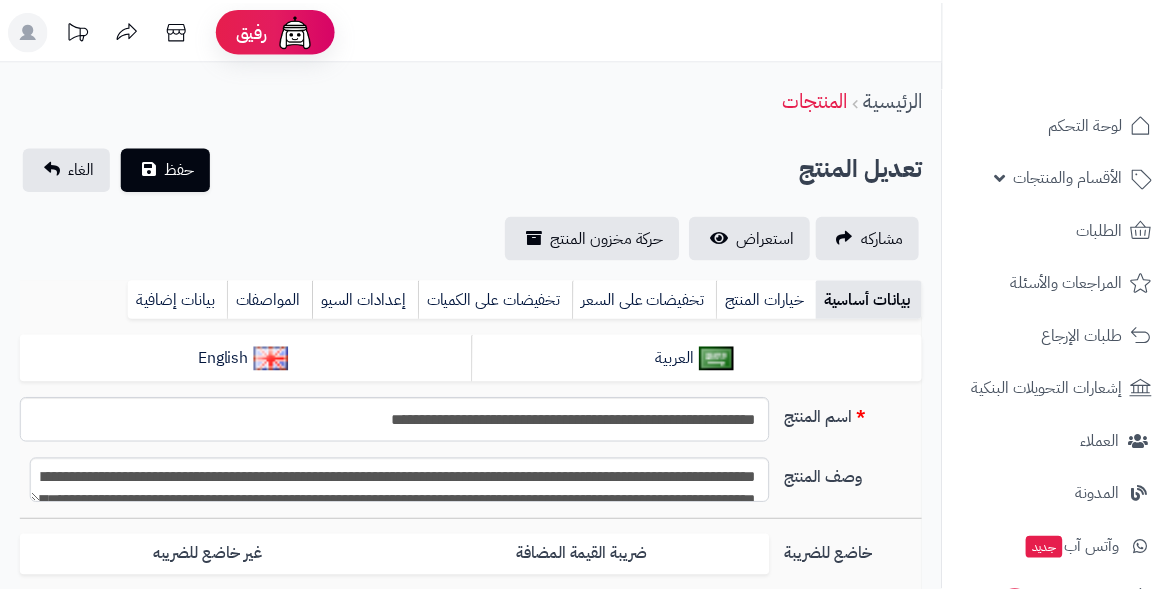 scroll, scrollTop: 0, scrollLeft: 0, axis: both 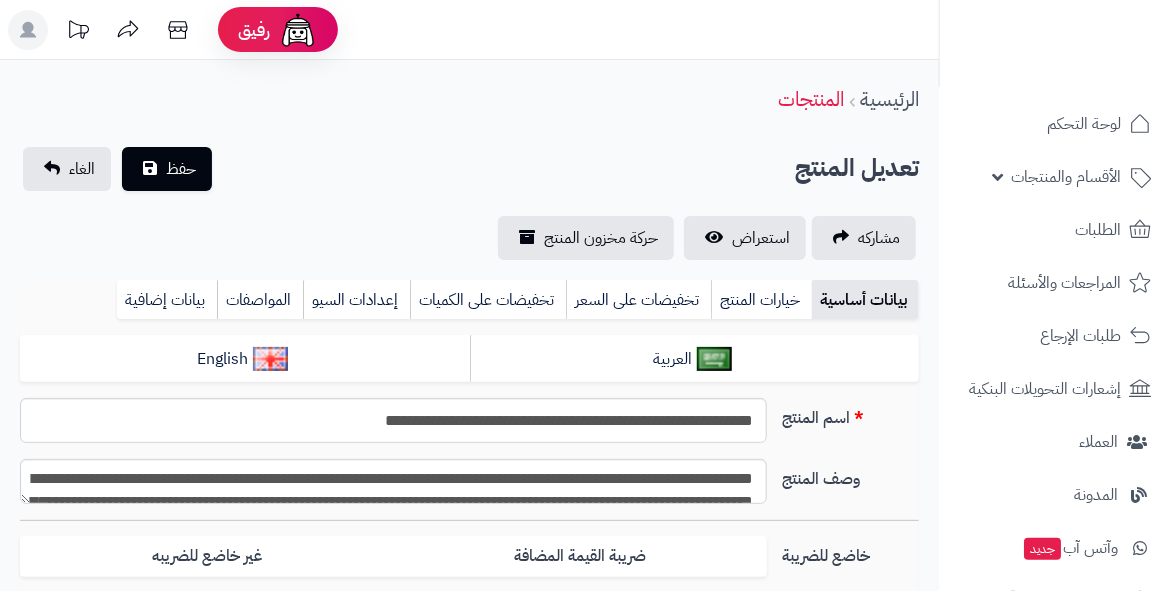 type on "**" 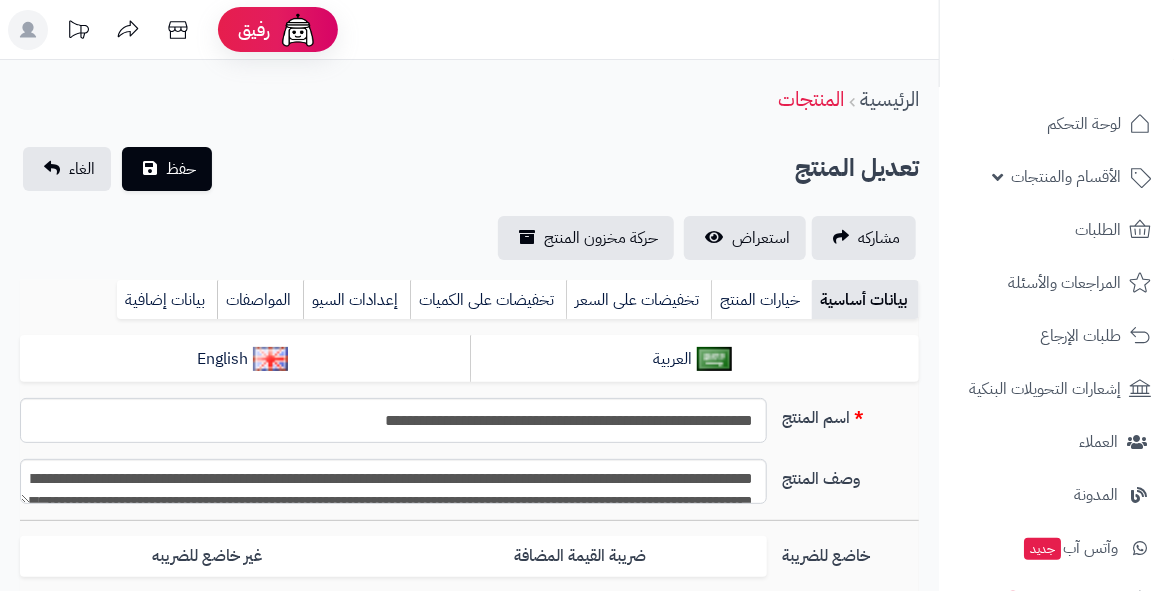 type on "**********" 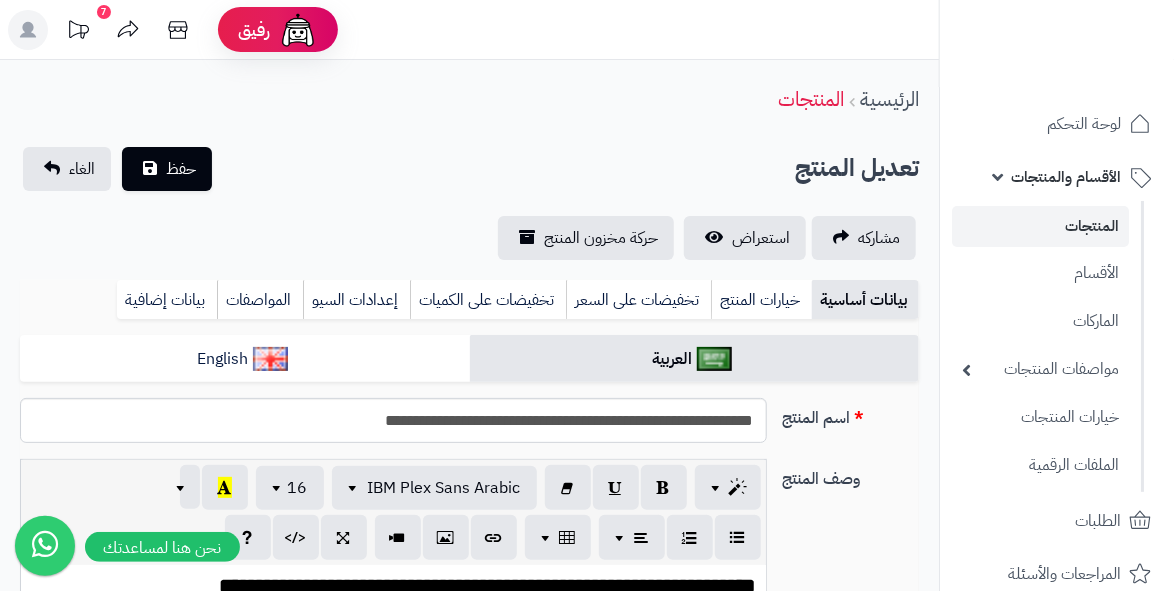 scroll, scrollTop: 640, scrollLeft: 0, axis: vertical 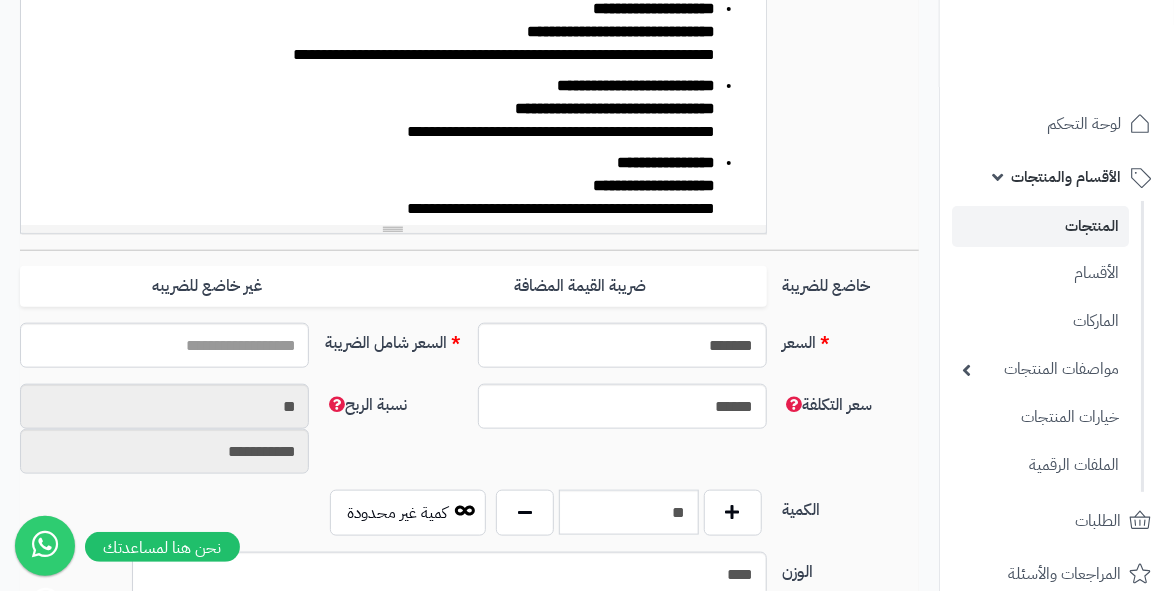 type on "*******" 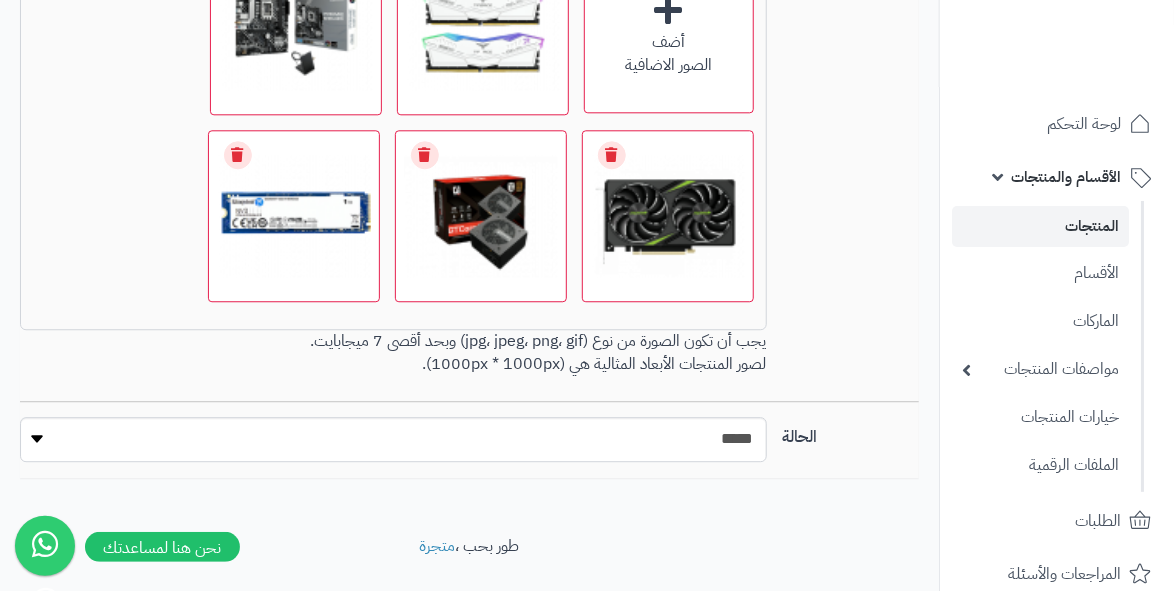 scroll, scrollTop: 1575, scrollLeft: 0, axis: vertical 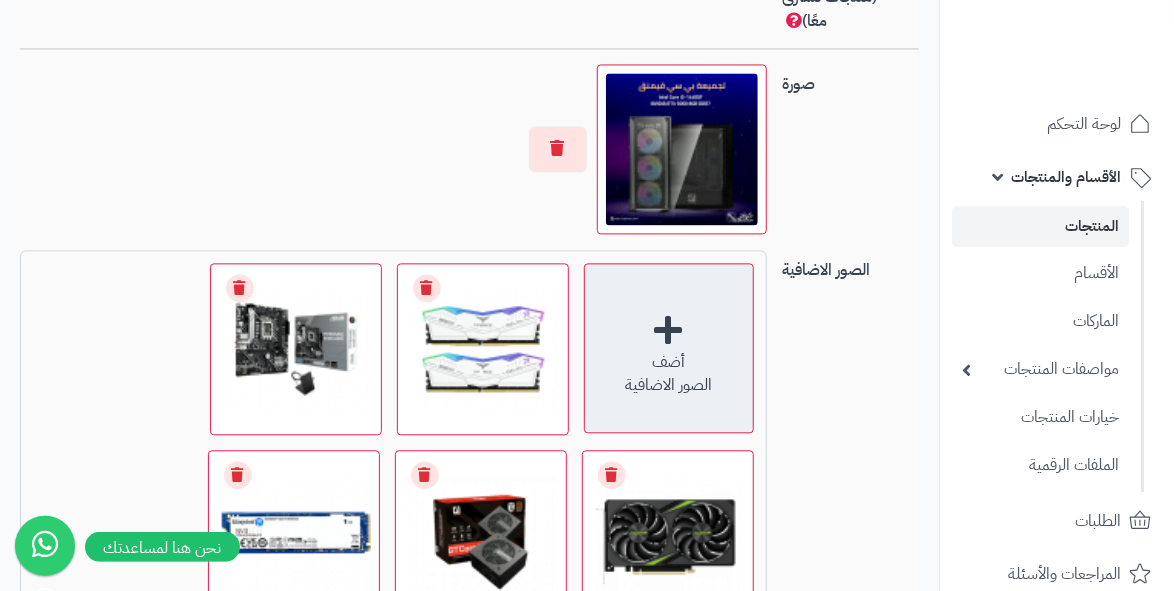 click on "أضف" at bounding box center (669, 362) 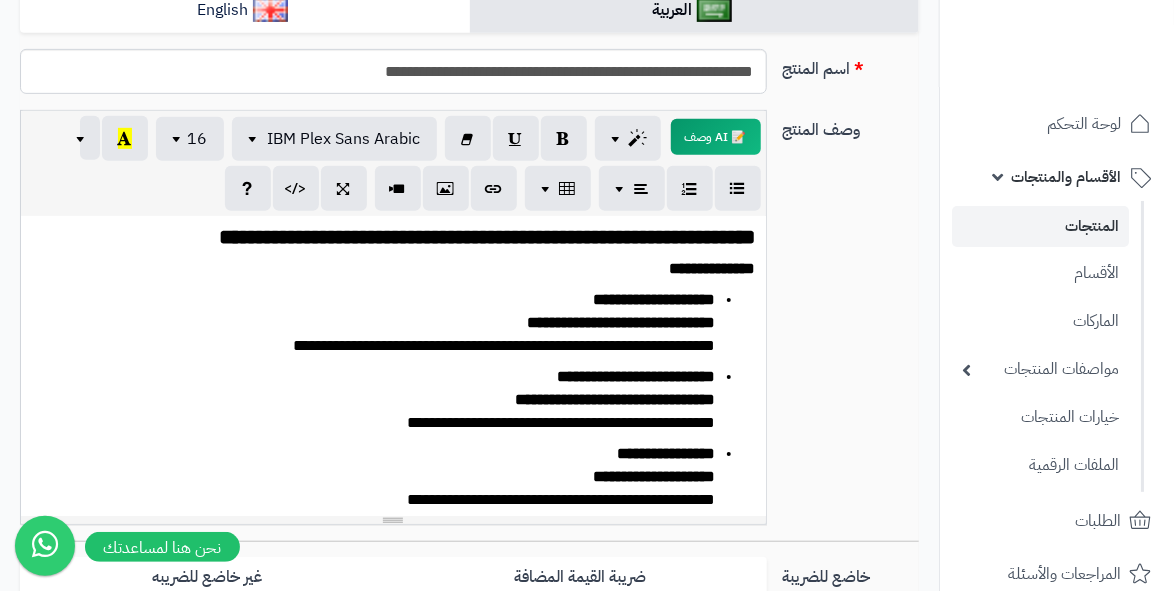 scroll, scrollTop: 0, scrollLeft: 0, axis: both 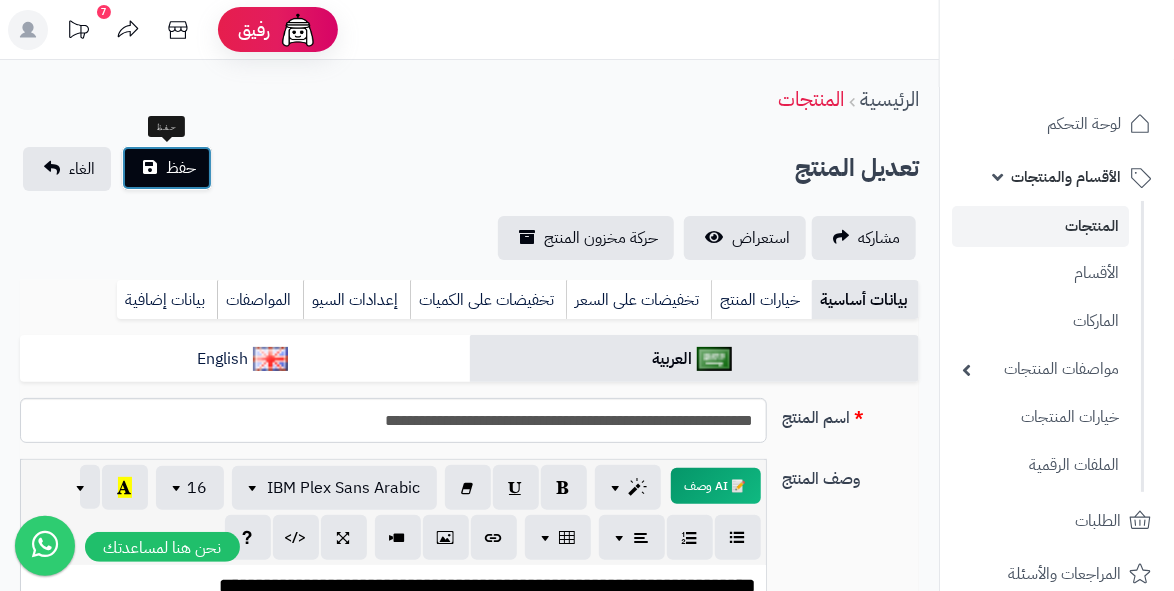 click on "حفظ" at bounding box center [181, 168] 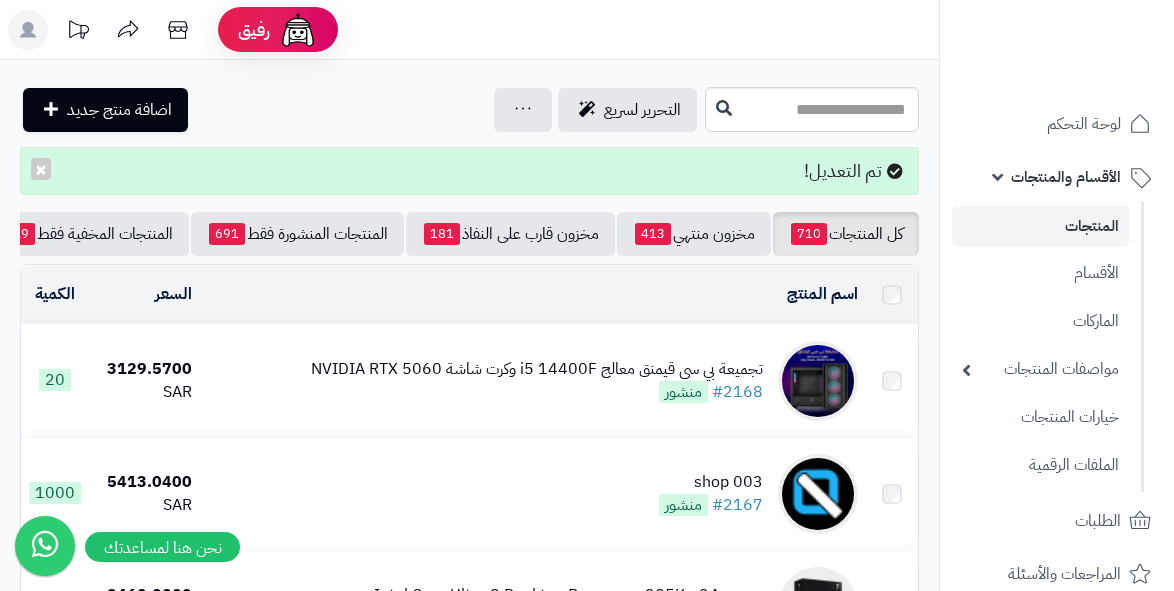scroll, scrollTop: 0, scrollLeft: 0, axis: both 